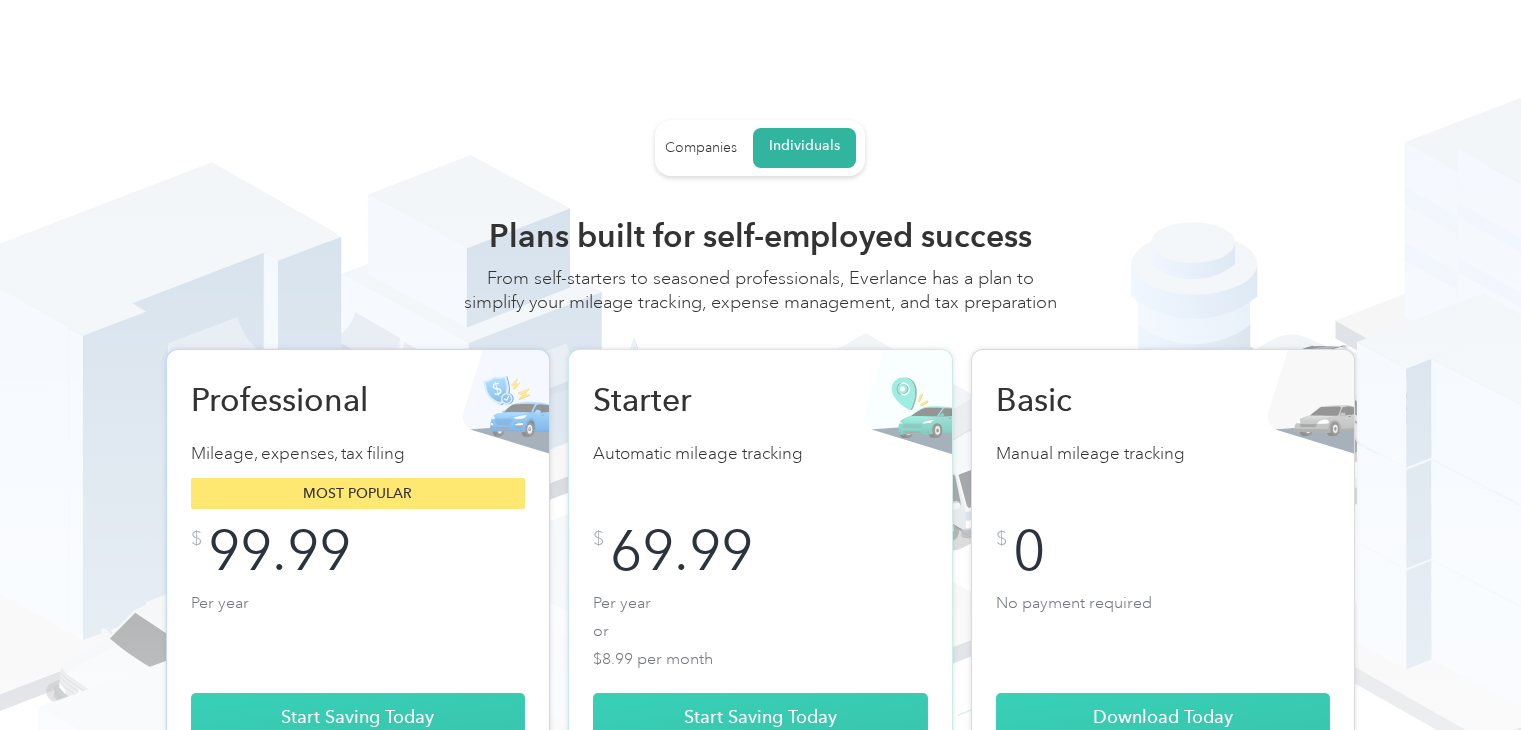 scroll, scrollTop: 0, scrollLeft: 0, axis: both 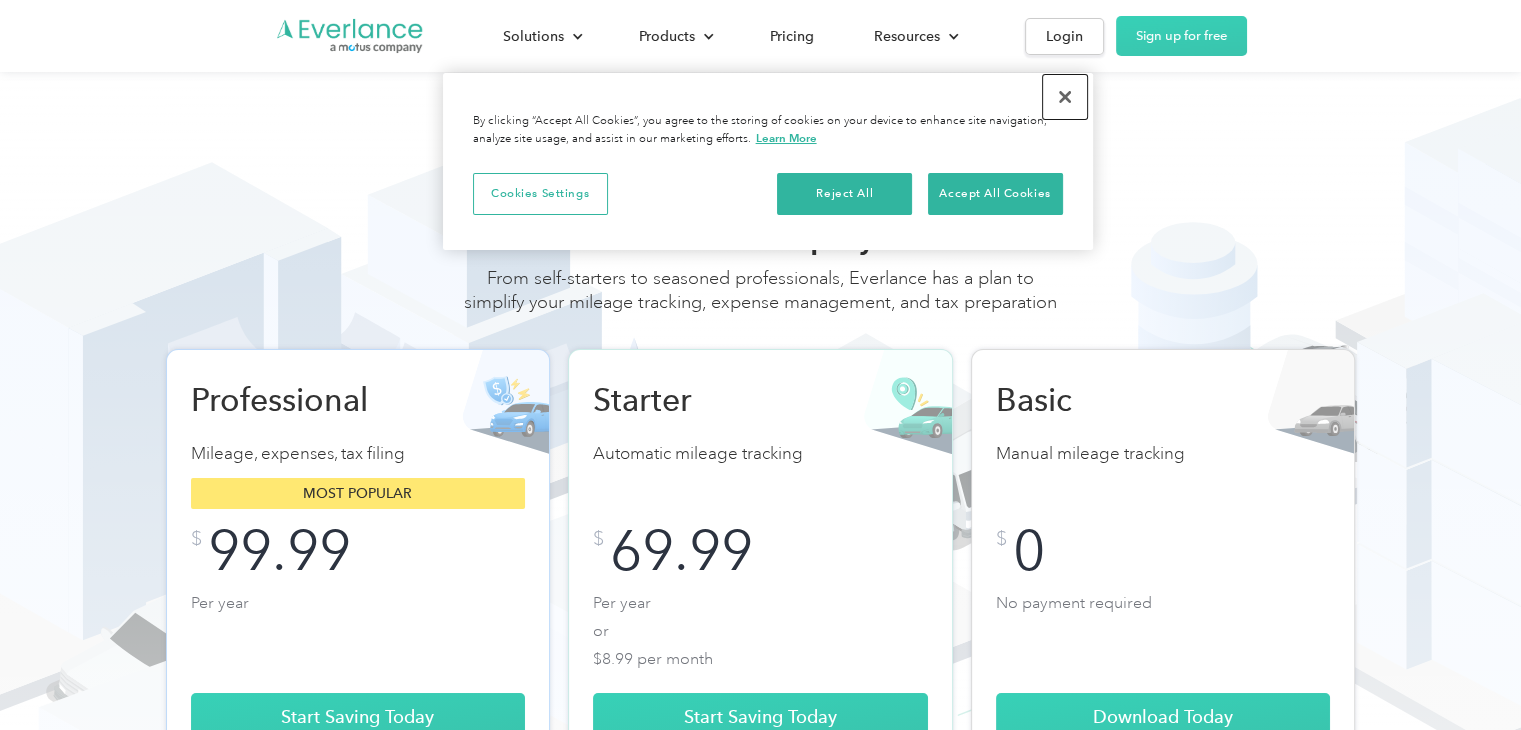 click at bounding box center [1065, 97] 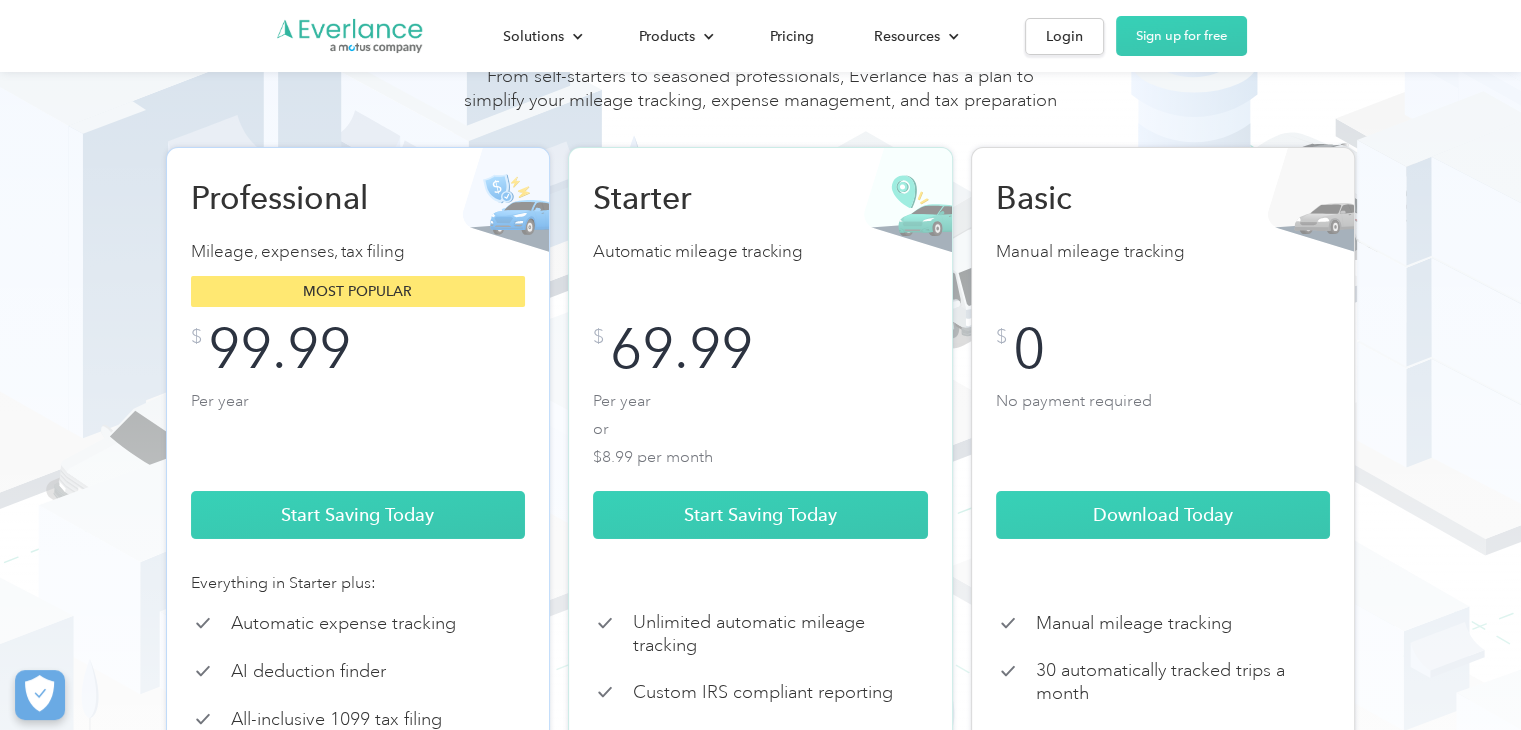 scroll, scrollTop: 300, scrollLeft: 0, axis: vertical 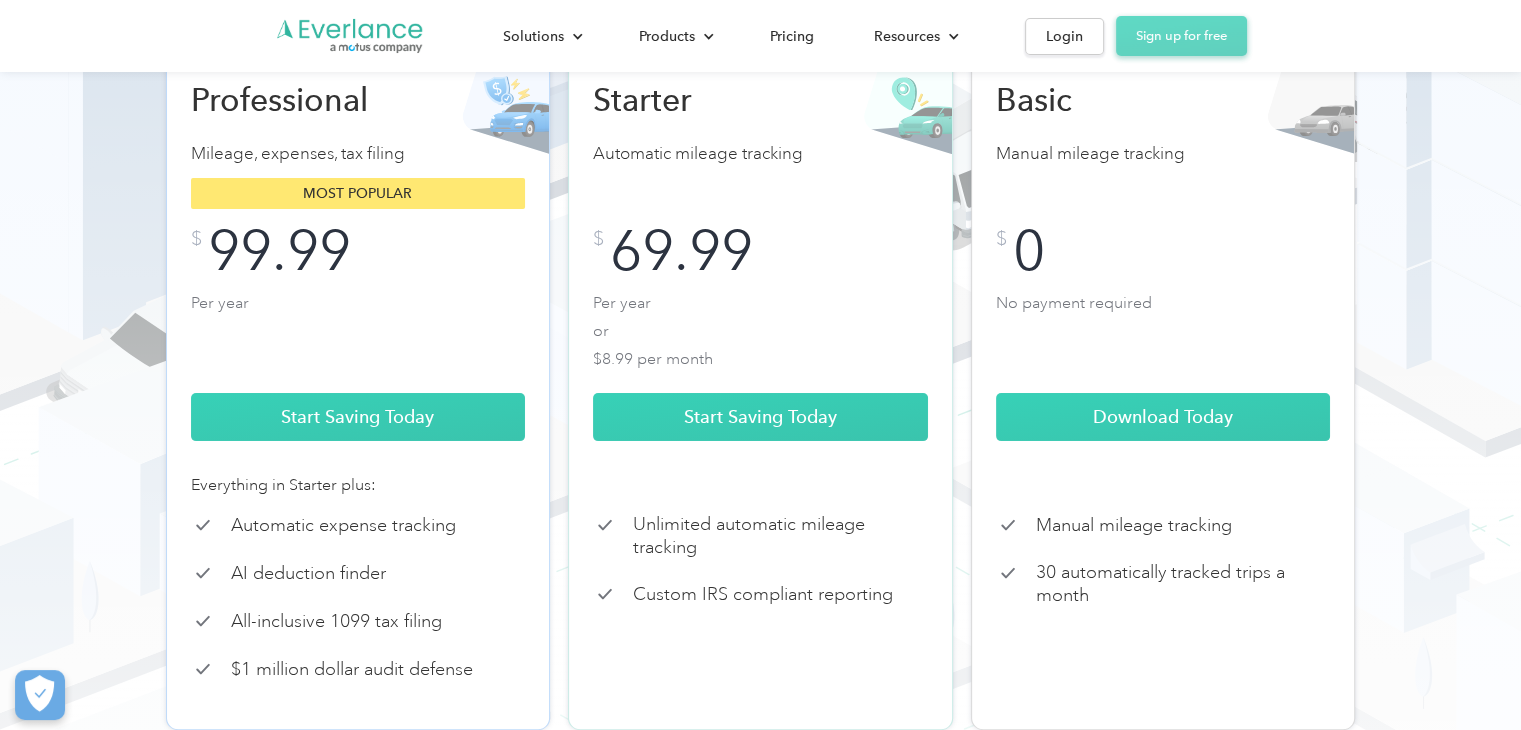 click on "Sign up for free" at bounding box center (1181, 36) 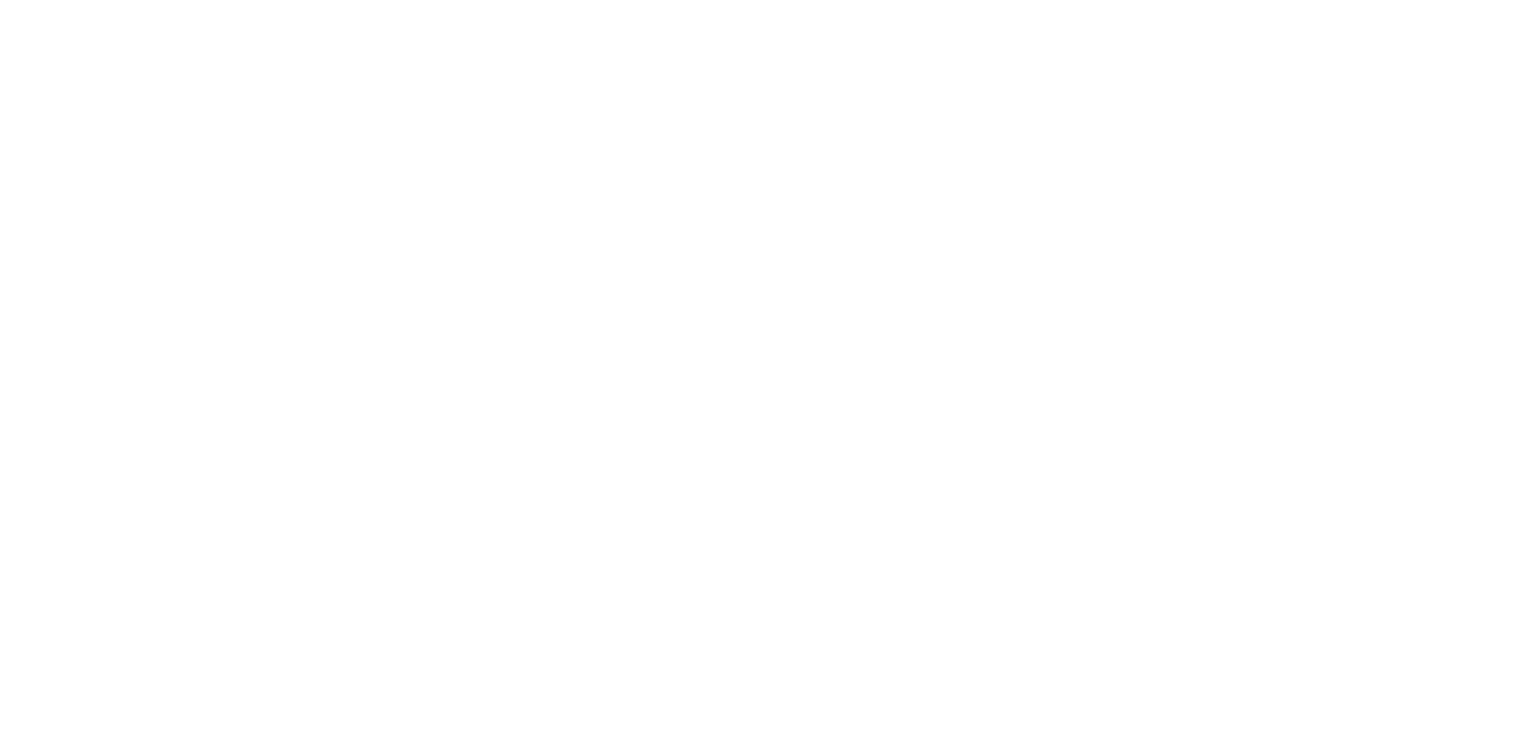 scroll, scrollTop: 0, scrollLeft: 0, axis: both 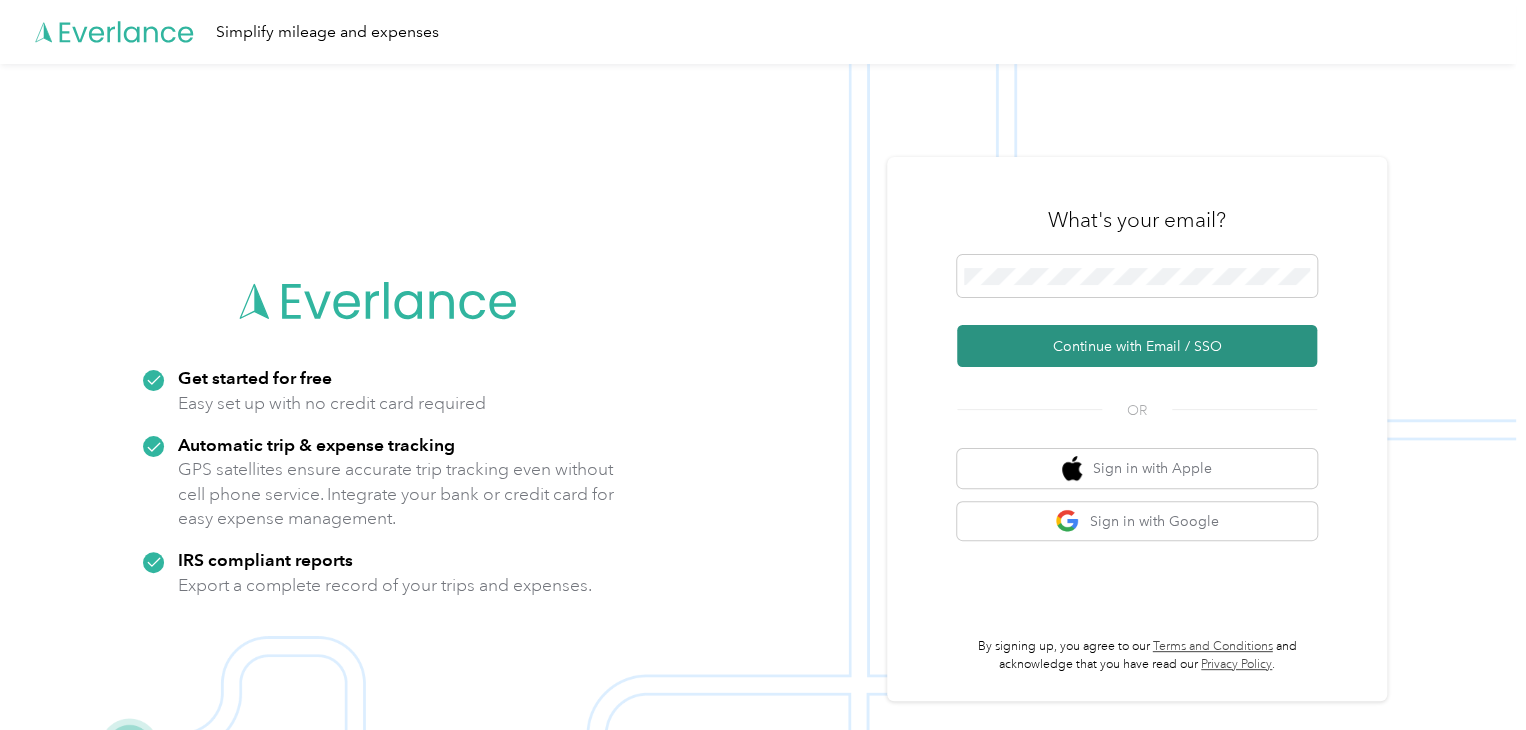 click on "Continue with Email / SSO" at bounding box center [1137, 346] 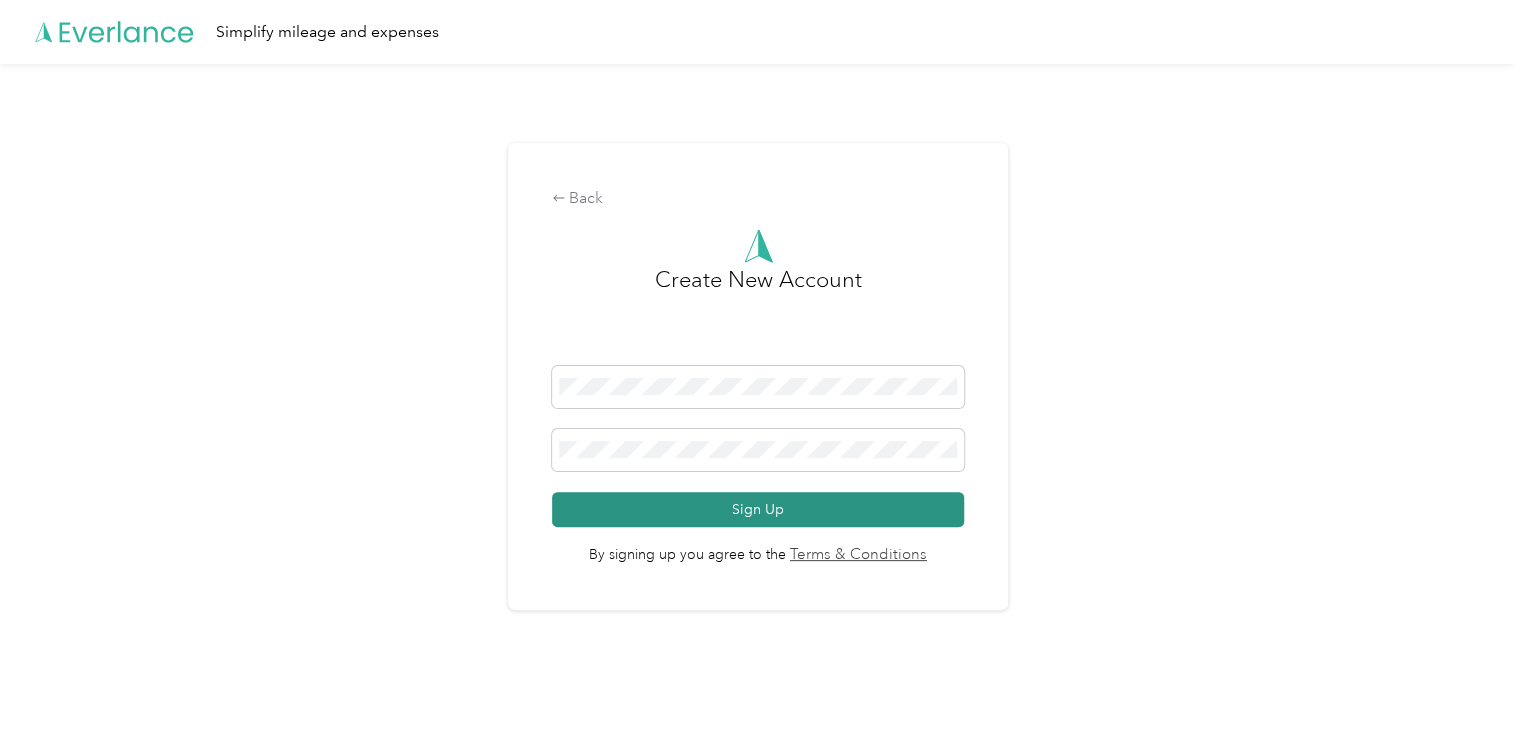 click on "Sign Up" at bounding box center (758, 509) 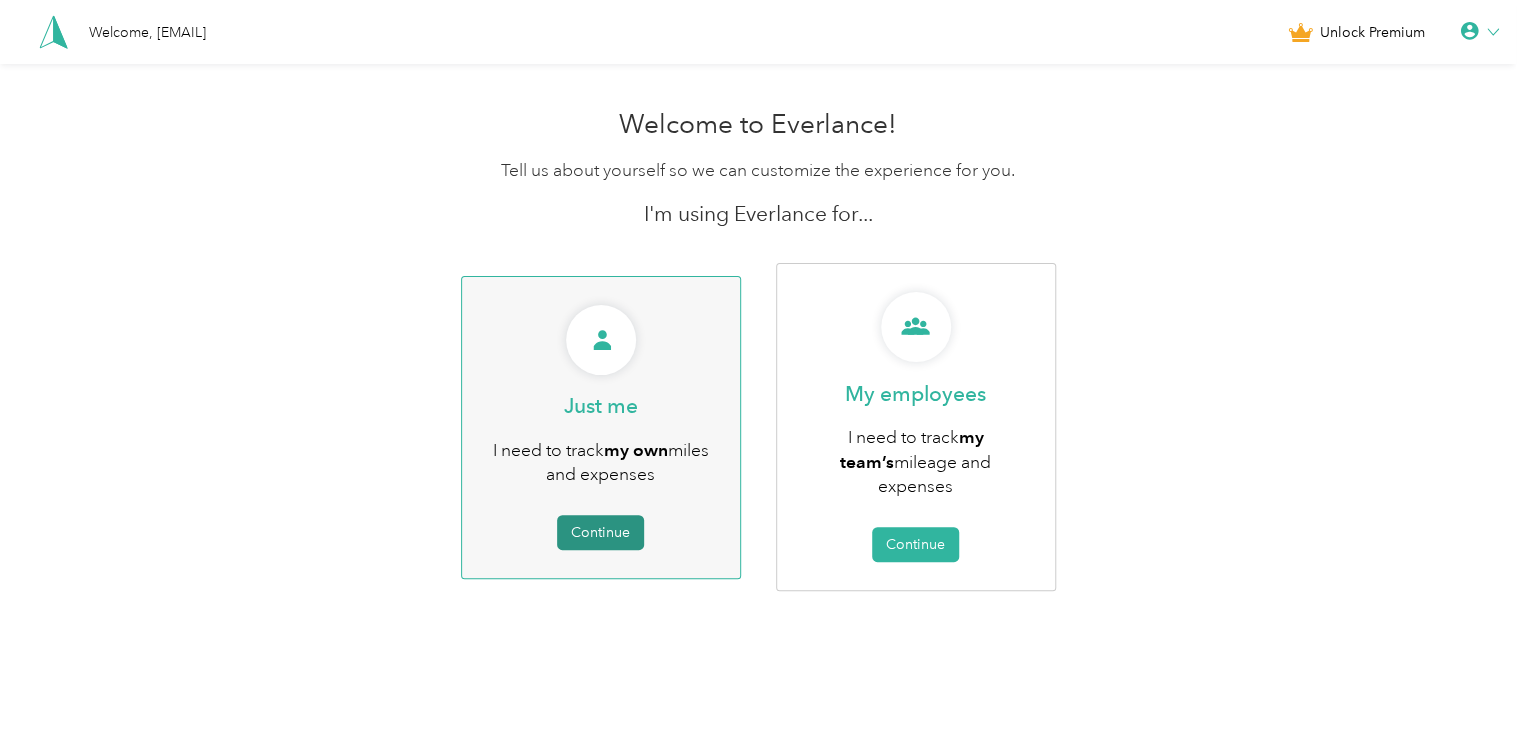click on "Continue" at bounding box center [600, 532] 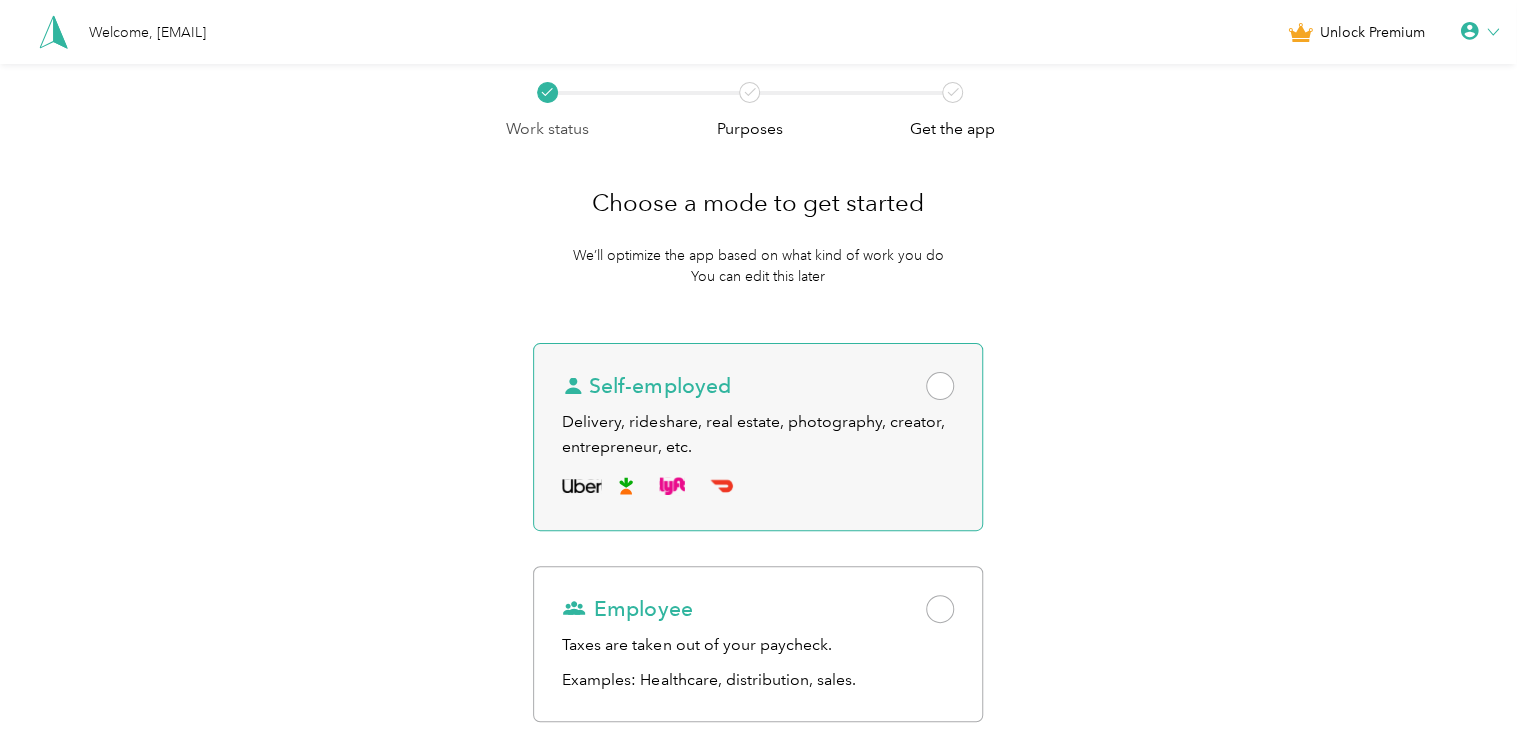 click at bounding box center (940, 386) 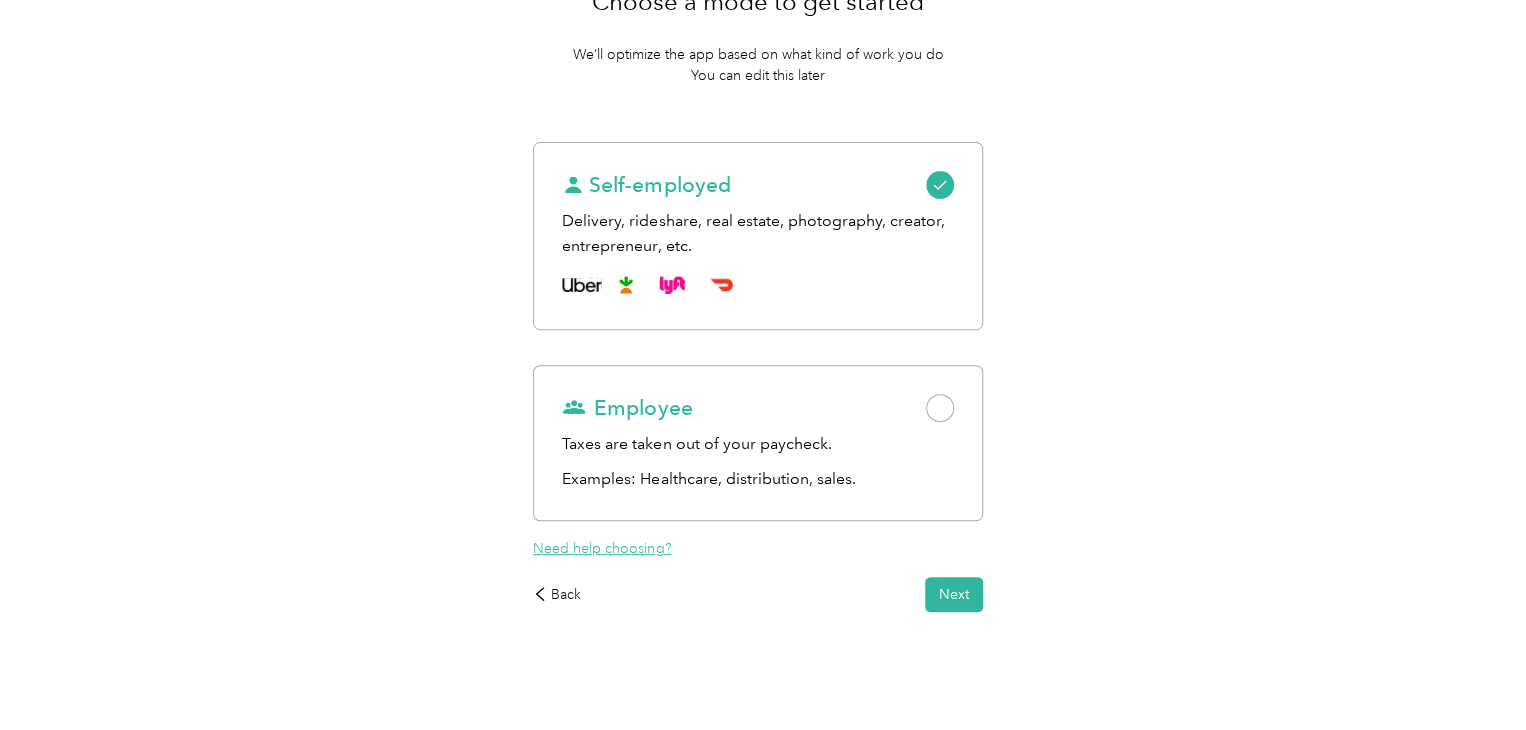 scroll, scrollTop: 208, scrollLeft: 0, axis: vertical 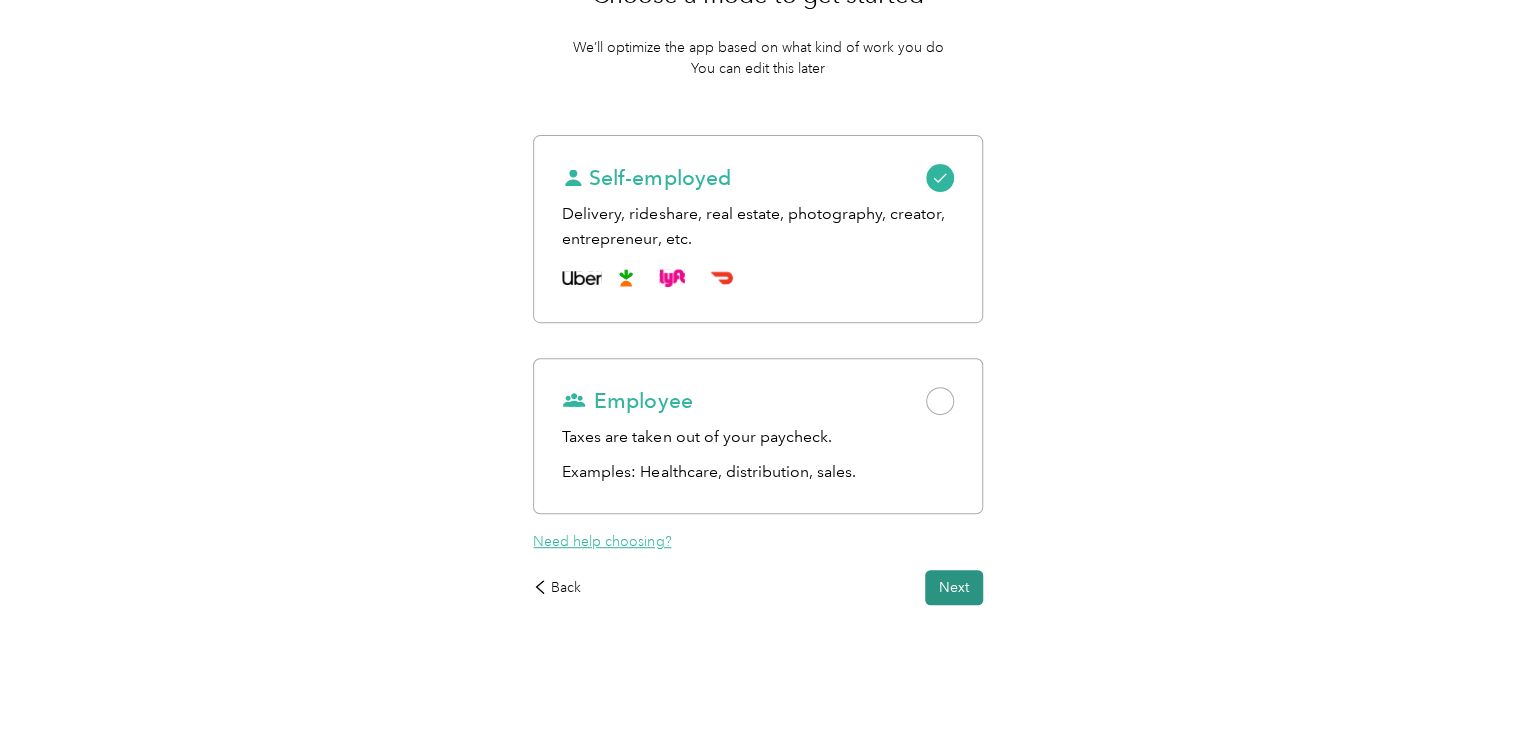 click on "Next" at bounding box center (954, 587) 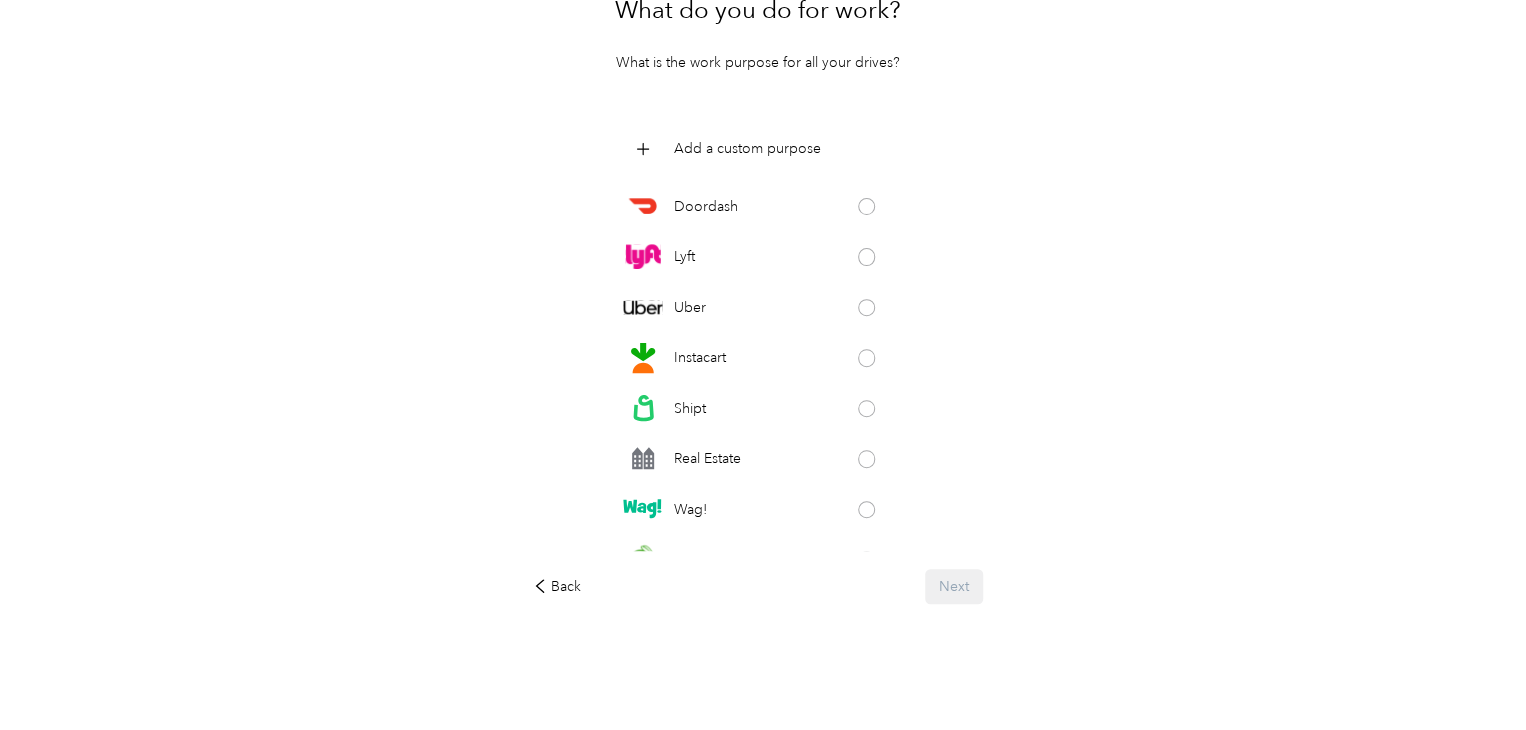 scroll, scrollTop: 192, scrollLeft: 0, axis: vertical 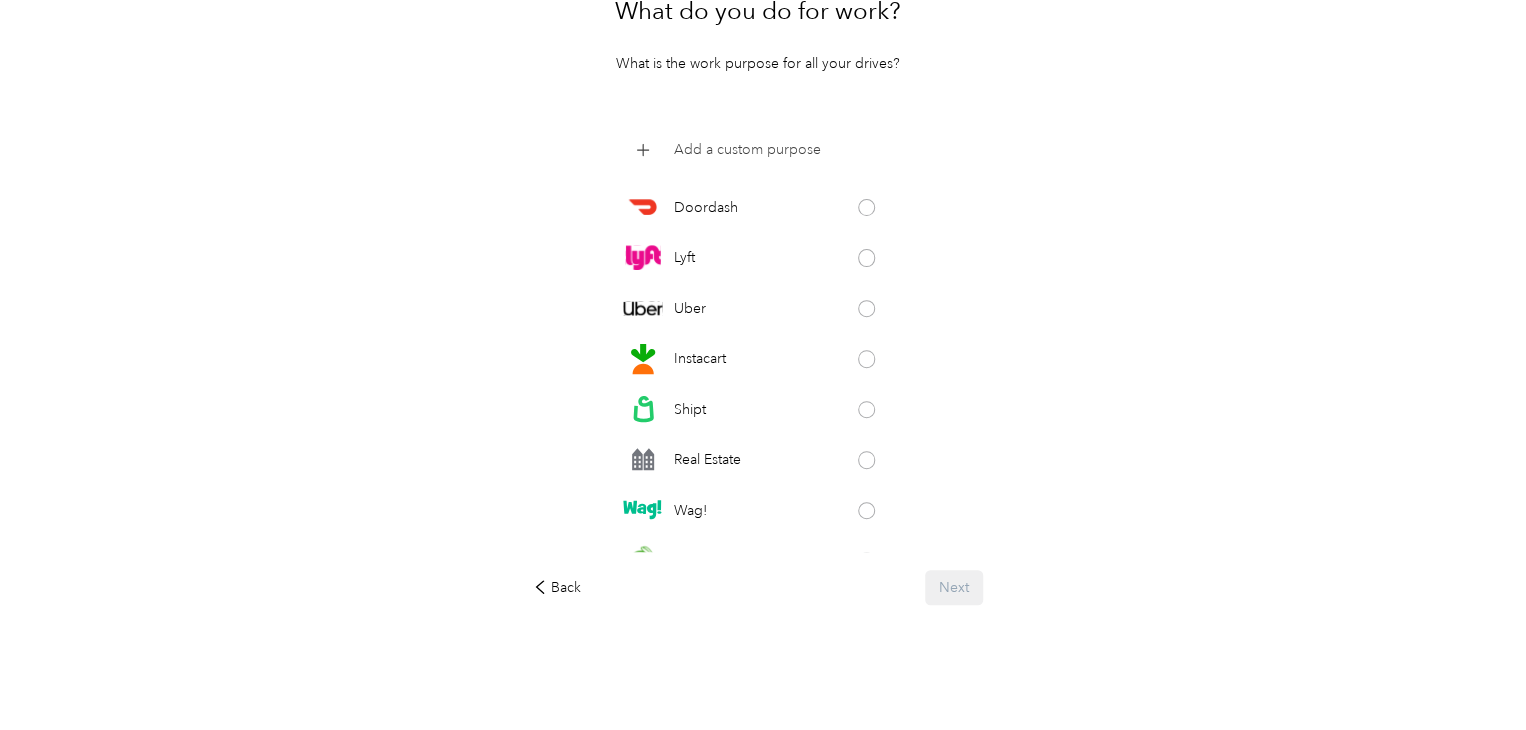 click on "Add a custom purpose" at bounding box center [747, 149] 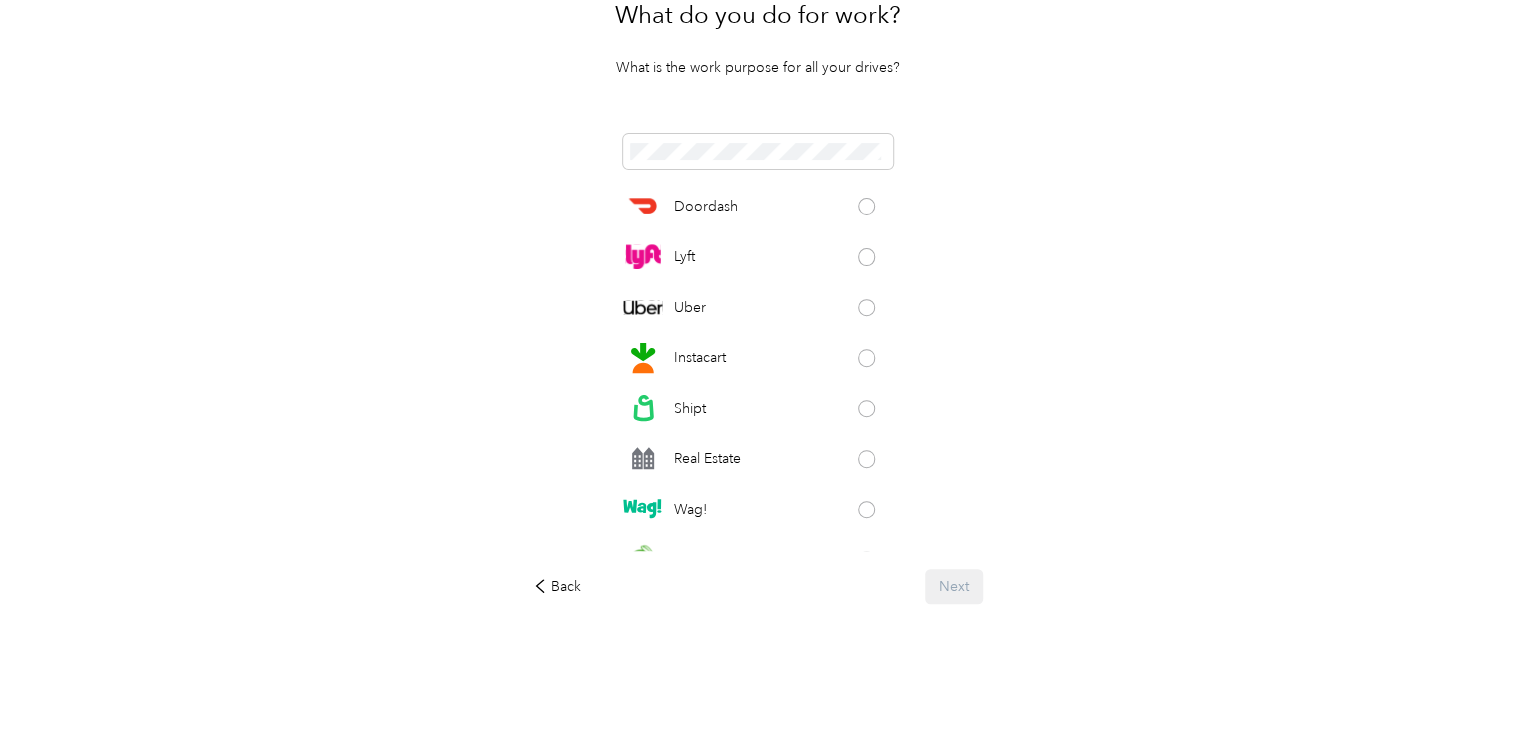 scroll, scrollTop: 188, scrollLeft: 0, axis: vertical 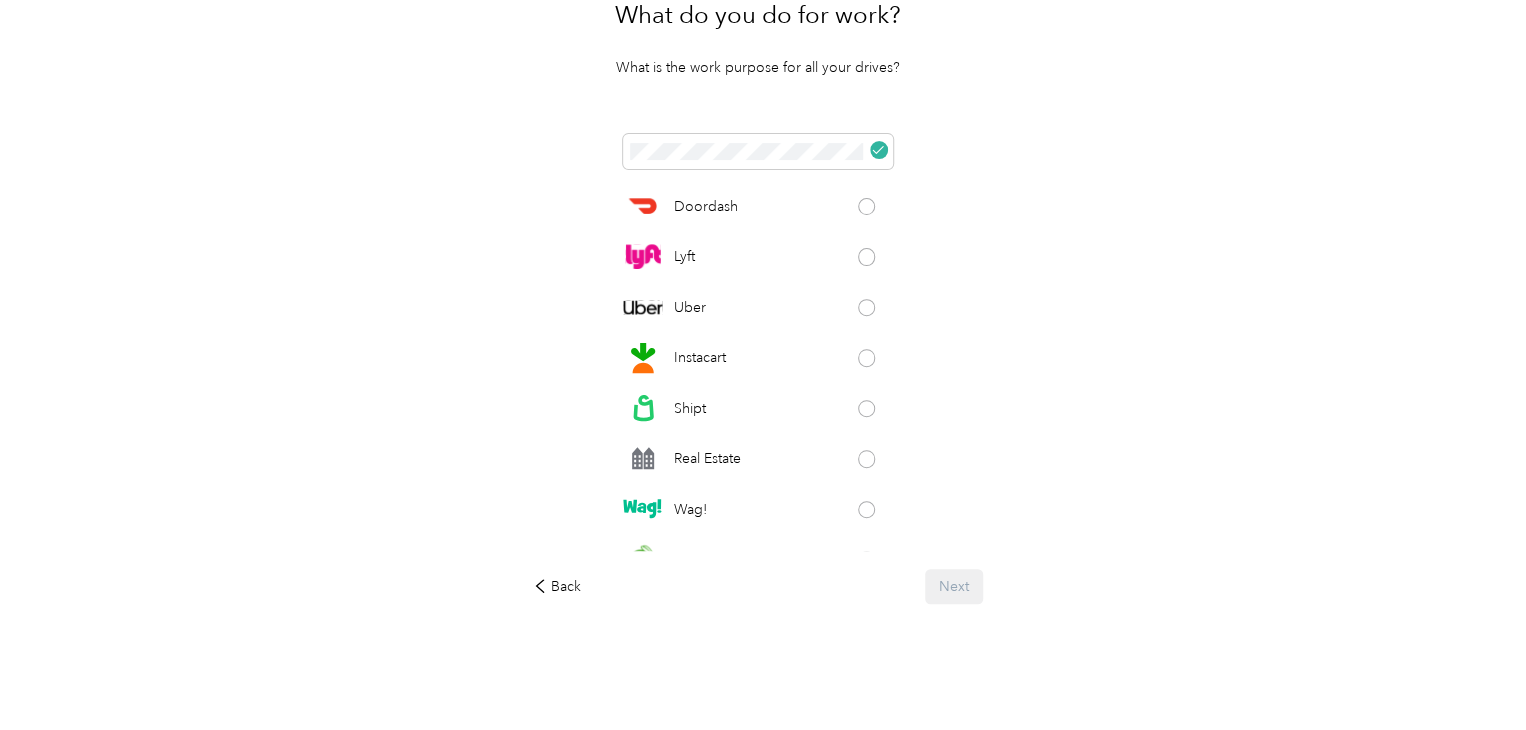 click on "Work status Purposes Get the app What do you do for work? What is the work purpose for all your drives? Doordash Lyft Uber Instacart Shipt   Real Estate Wag! Taskrabbit Grubhub Favor Amazon Flex GoPuff Postmates Thumbtack Consultant Insurance Physician Airbnb Wonolo Coaching Photography Creative Food Services Religious Services Tax Pro Trucking Tutoring Back Next" at bounding box center (758, 303) 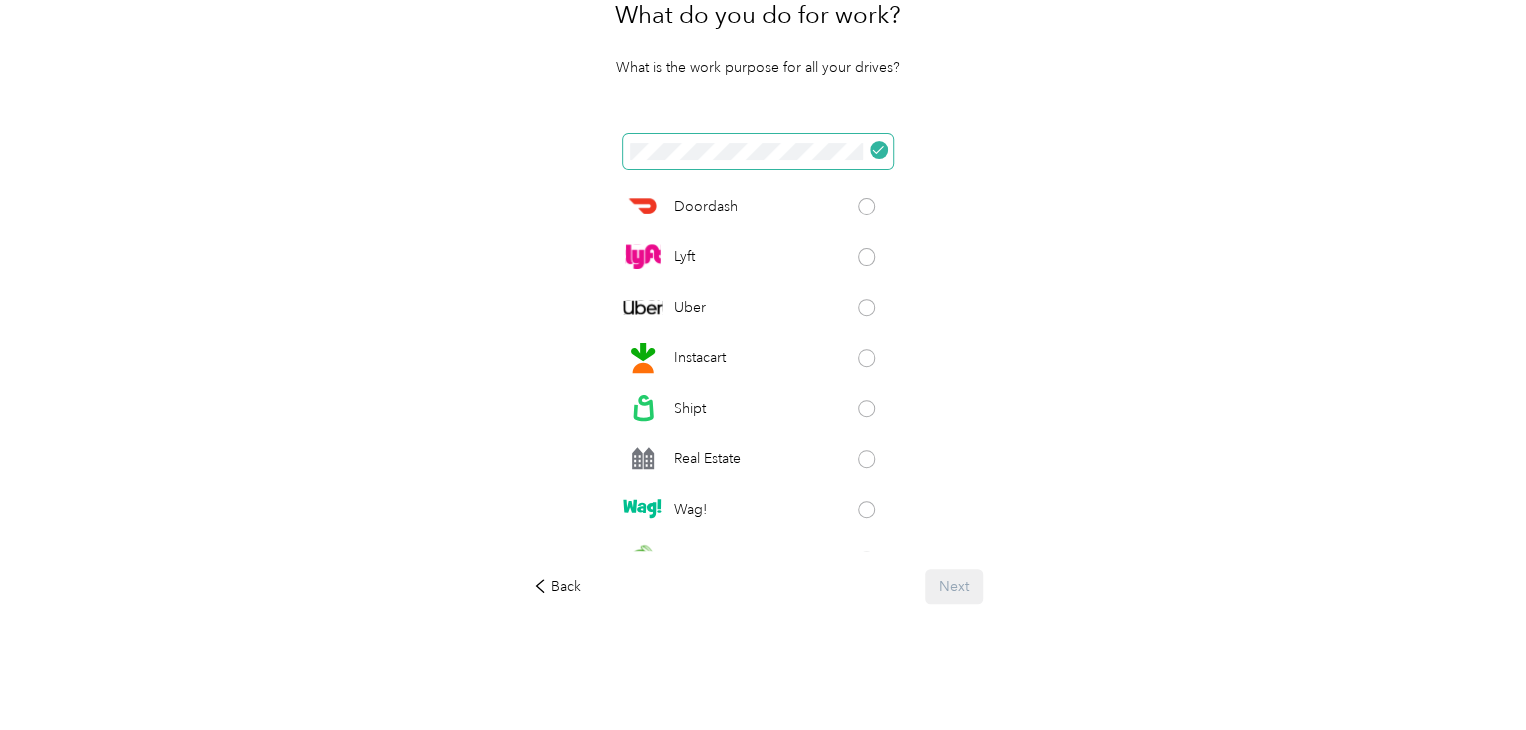 click on "Work status Purposes Get the app What do you do for work? What is the work purpose for all your drives? Doordash Lyft Uber Instacart Shipt   Real Estate Wag! Taskrabbit Grubhub Favor Amazon Flex GoPuff Postmates Thumbtack Consultant Insurance Physician Airbnb Wonolo Coaching Photography Creative Food Services Religious Services Tax Pro Trucking Tutoring Back Next" at bounding box center [758, 303] 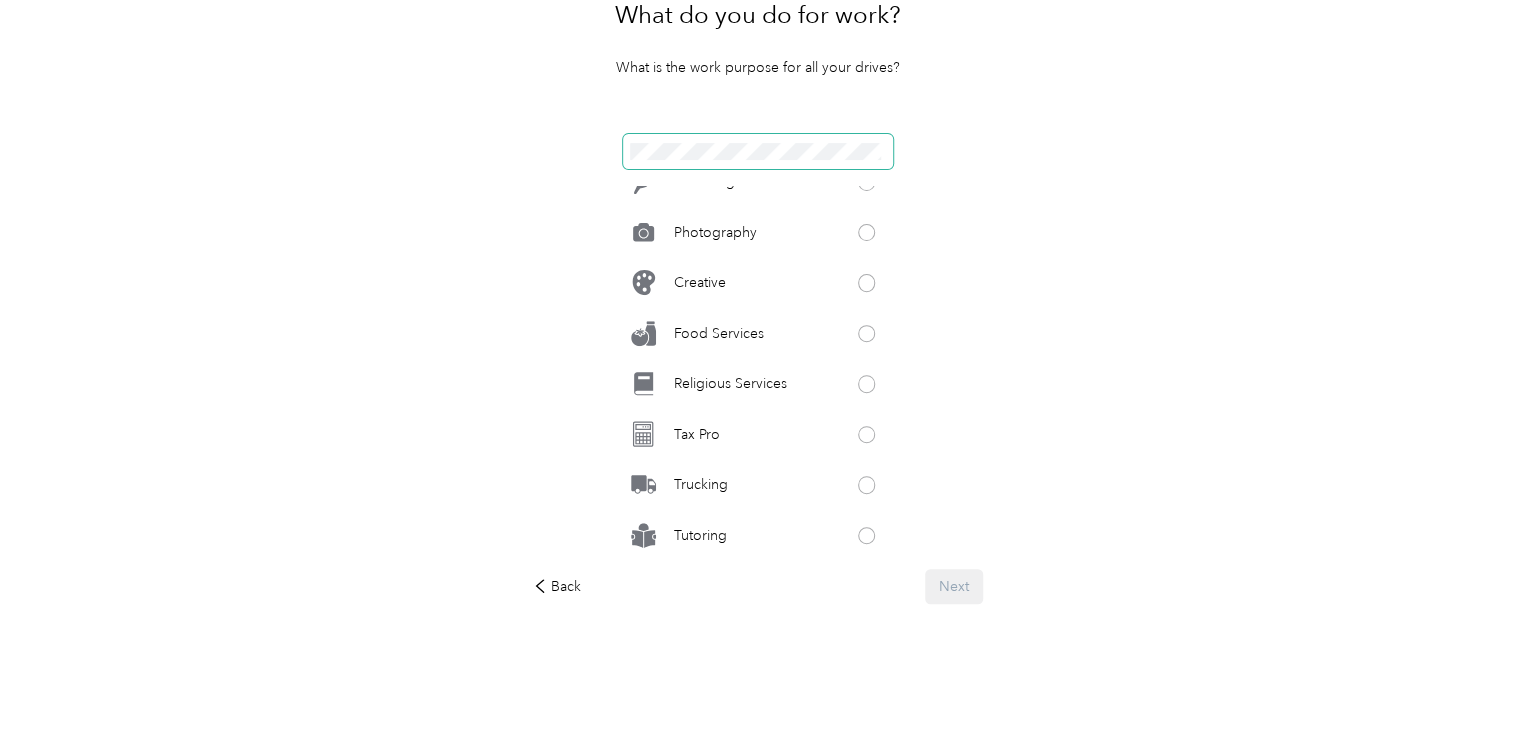 scroll, scrollTop: 988, scrollLeft: 0, axis: vertical 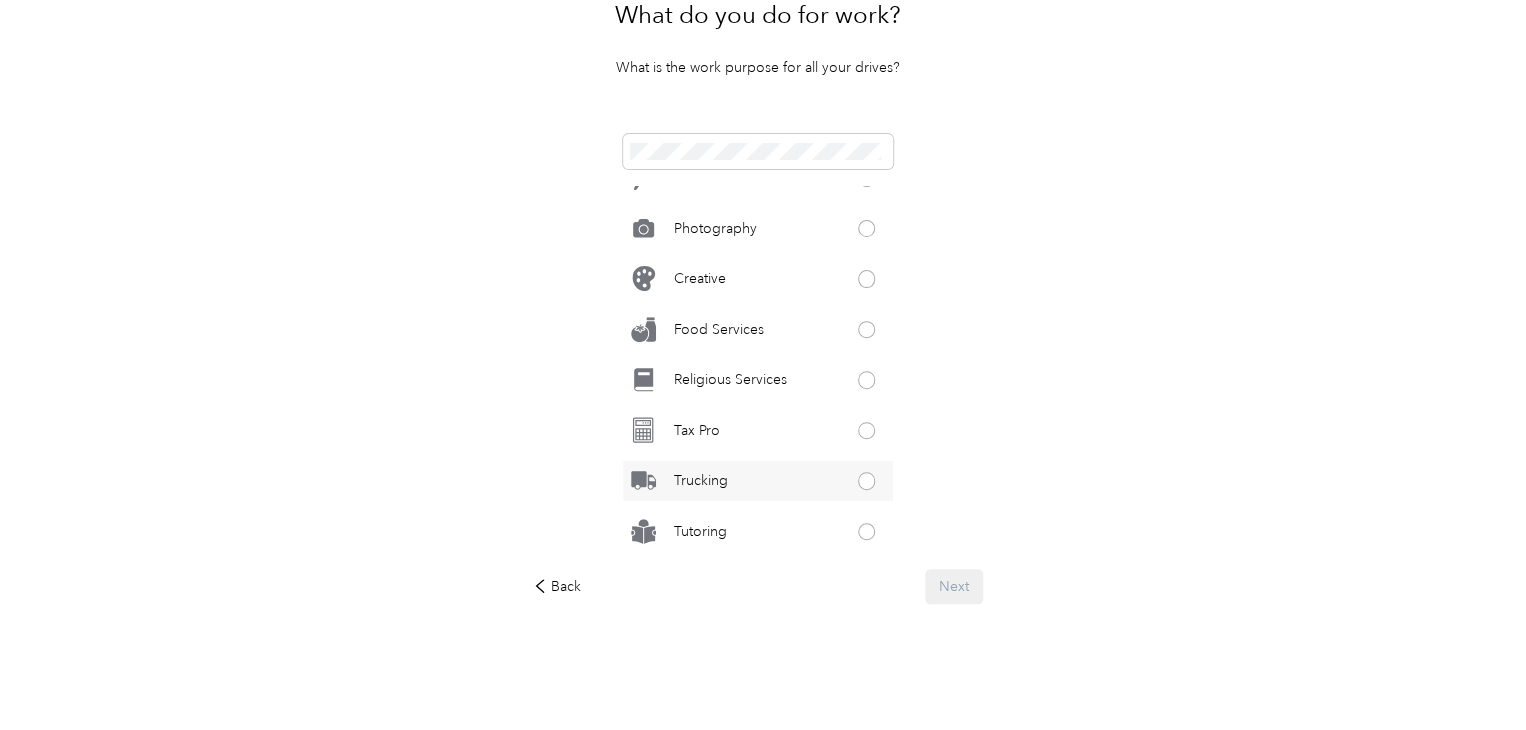 click on "Trucking" at bounding box center [758, 481] 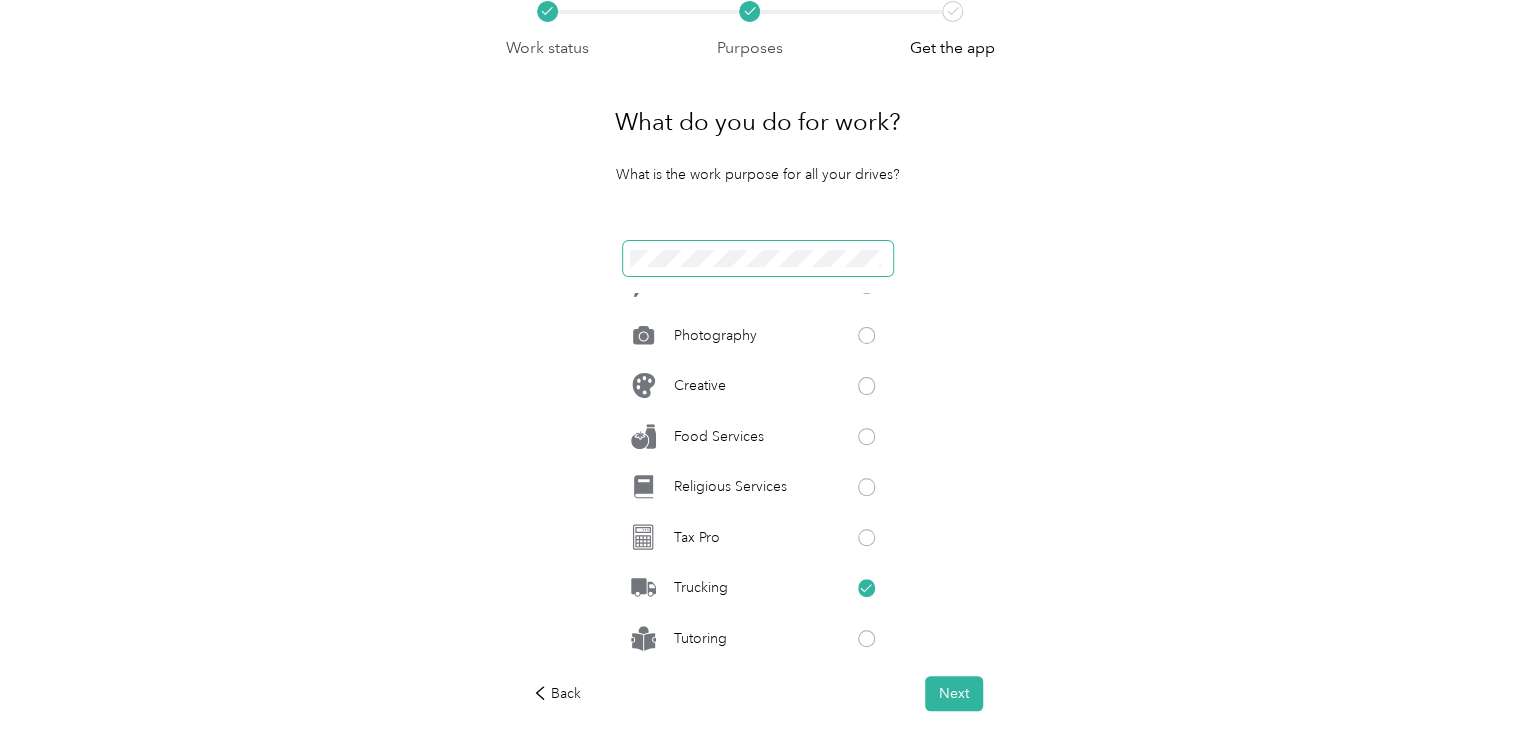 scroll, scrollTop: 0, scrollLeft: 0, axis: both 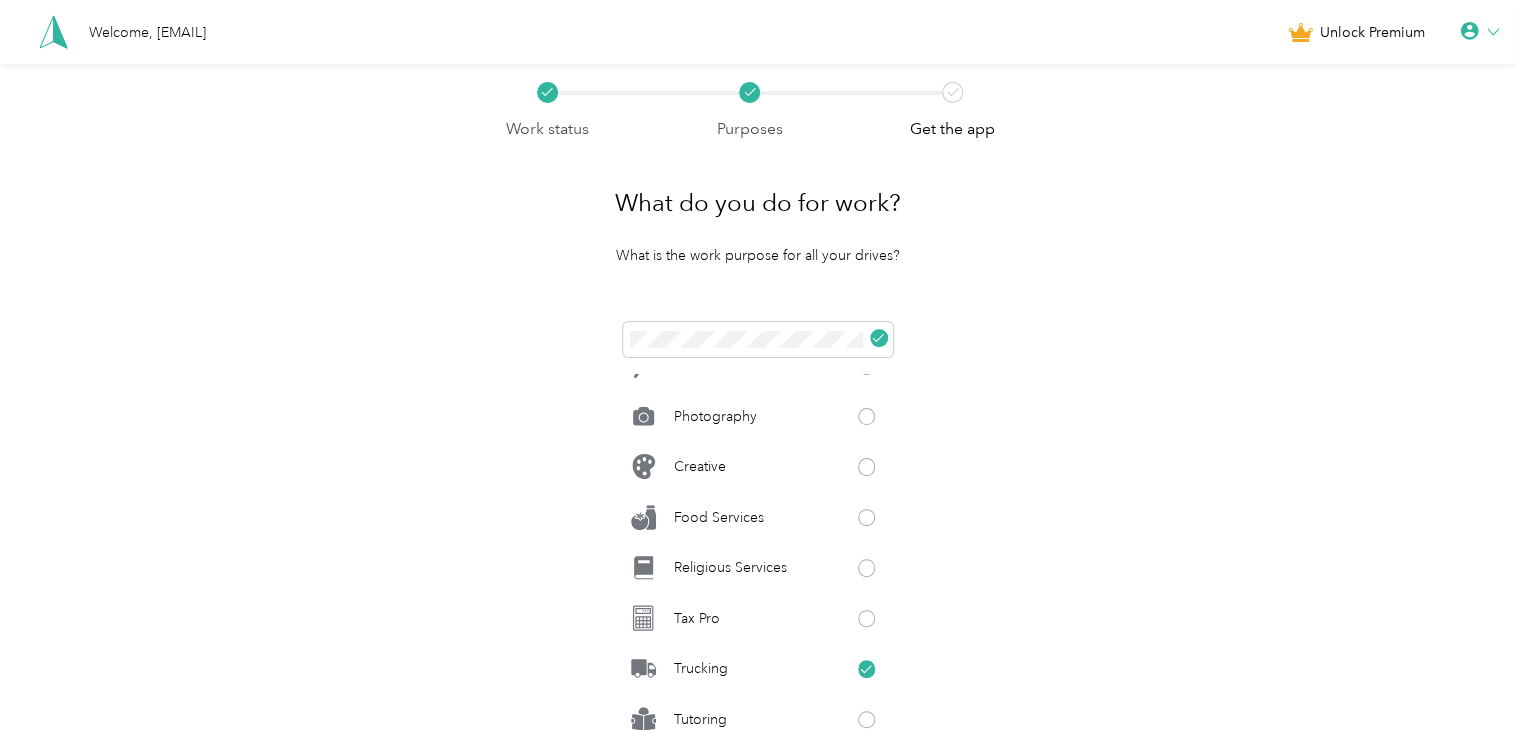 click on "Work status Purposes Get the app What do you do for work? What is the work purpose for all your drives? Doordash Lyft Uber Instacart Shipt   Real Estate Wag! Taskrabbit Grubhub Favor Amazon Flex GoPuff Postmates Thumbtack Consultant Insurance Physician Airbnb Wonolo Coaching Photography Creative Food Services Religious Services Tax Pro Trucking Tutoring Back Next" at bounding box center [758, 491] 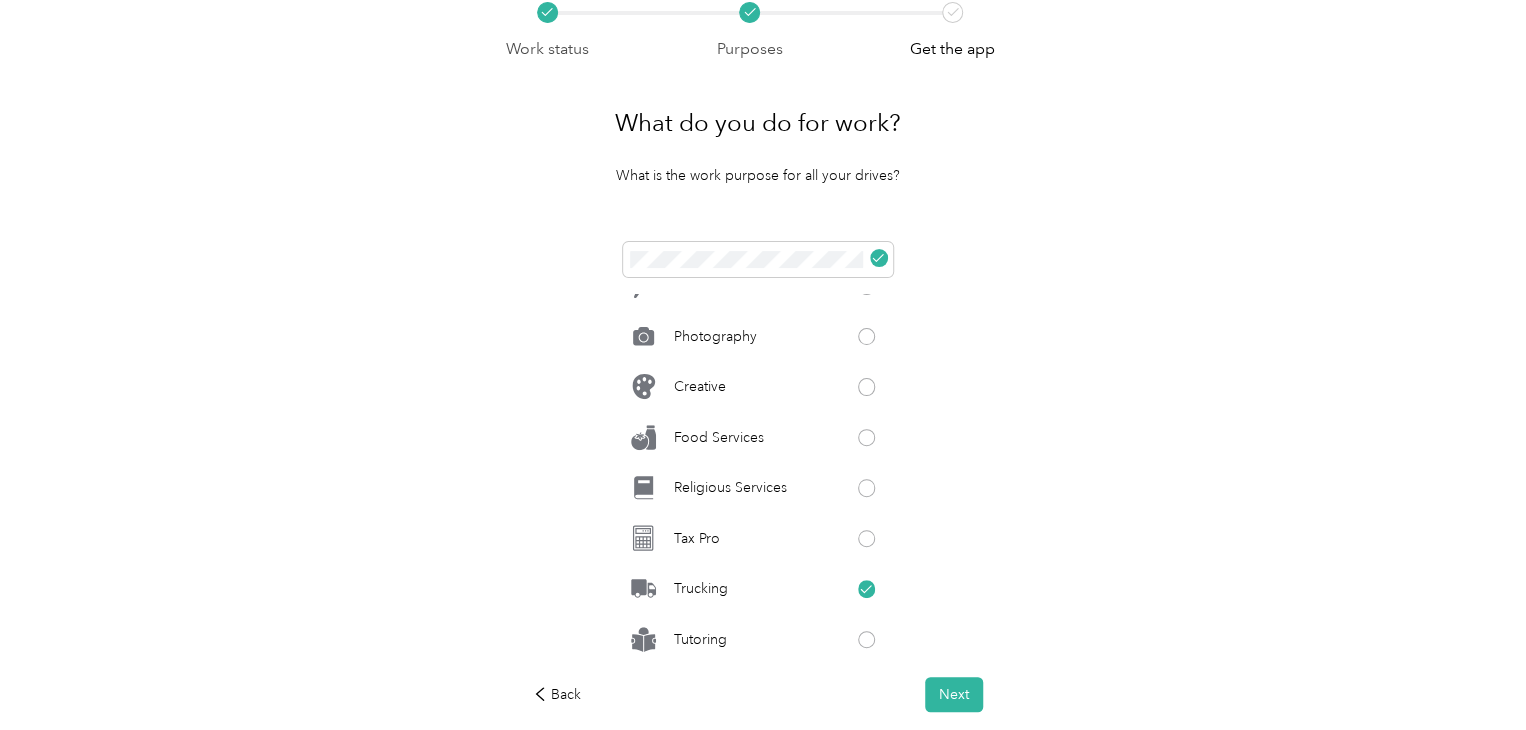 scroll, scrollTop: 188, scrollLeft: 0, axis: vertical 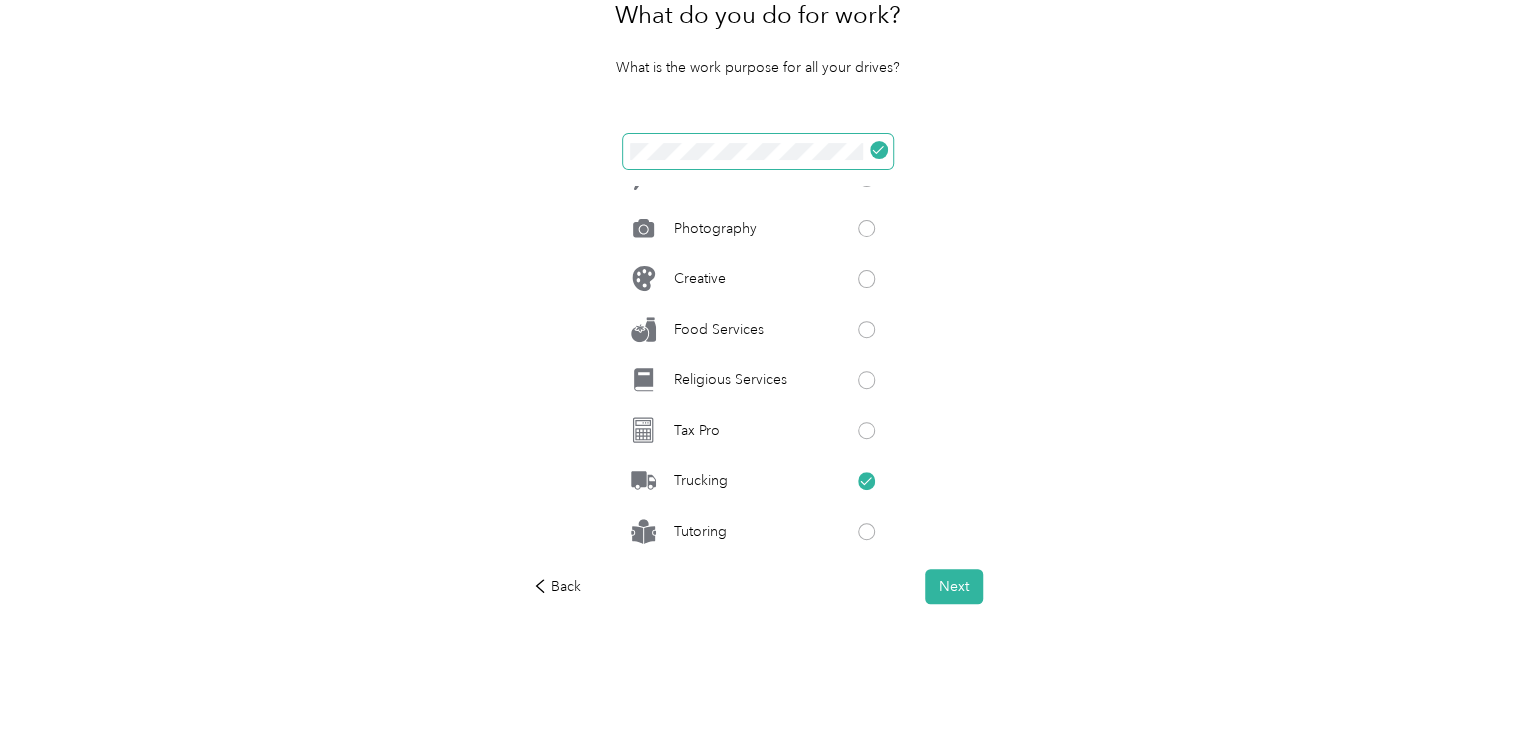 click on "Doordash Lyft Uber Instacart Shipt   Real Estate Wag! Taskrabbit Grubhub Favor Amazon Flex GoPuff Postmates Thumbtack Consultant Insurance Physician Airbnb Wonolo Coaching Photography Creative Food Services Religious Services Tax Pro Trucking Tutoring" at bounding box center [757, 343] 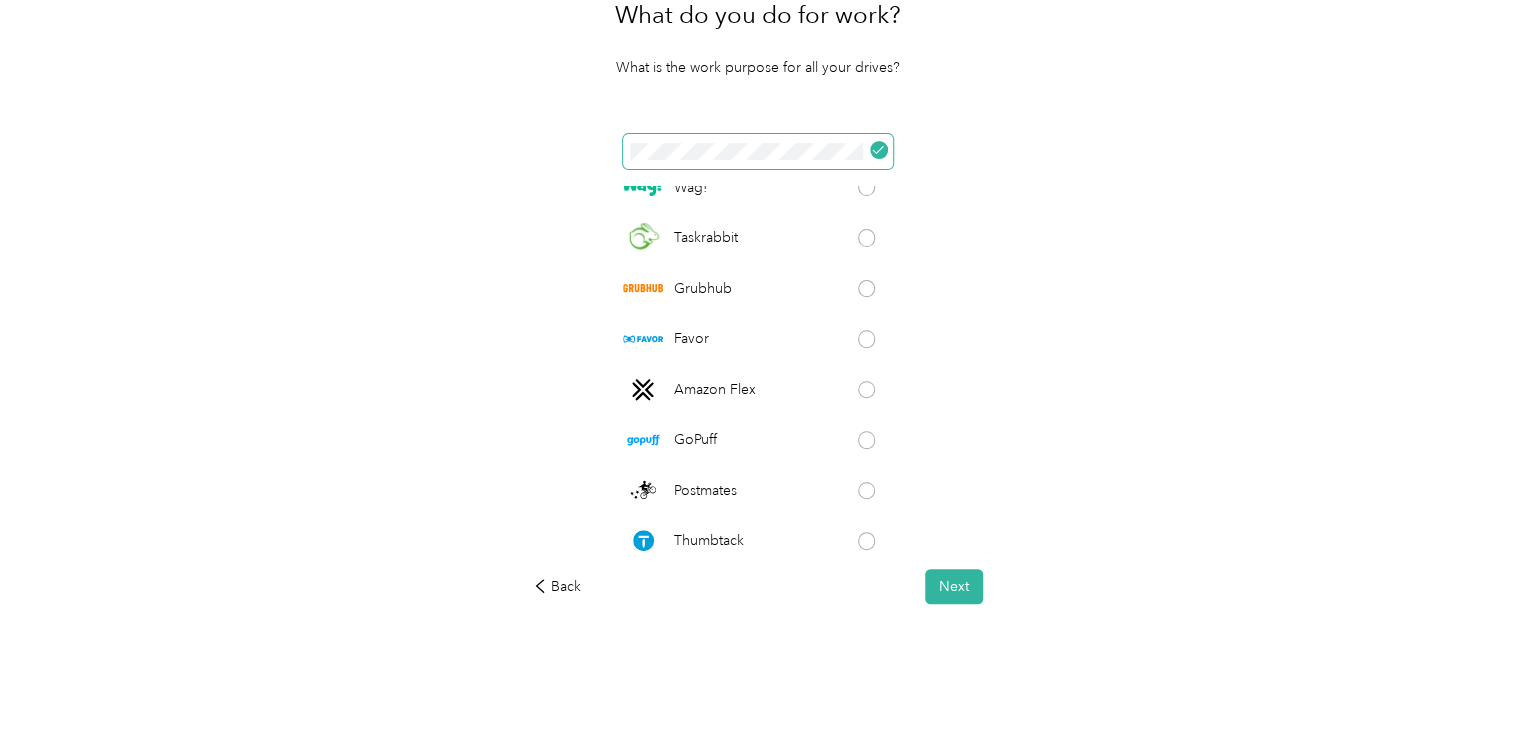 scroll, scrollTop: 288, scrollLeft: 0, axis: vertical 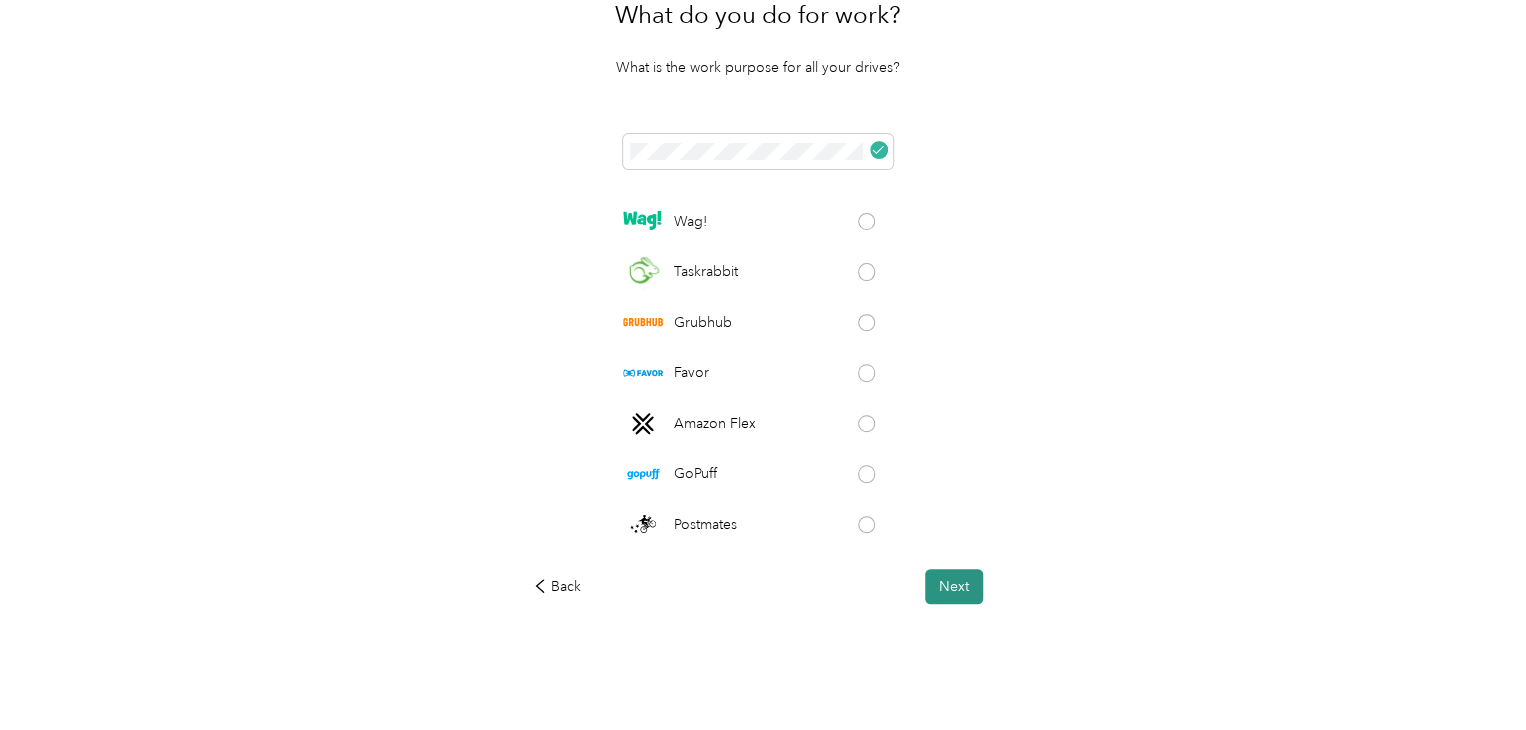 click on "Next" at bounding box center (954, 586) 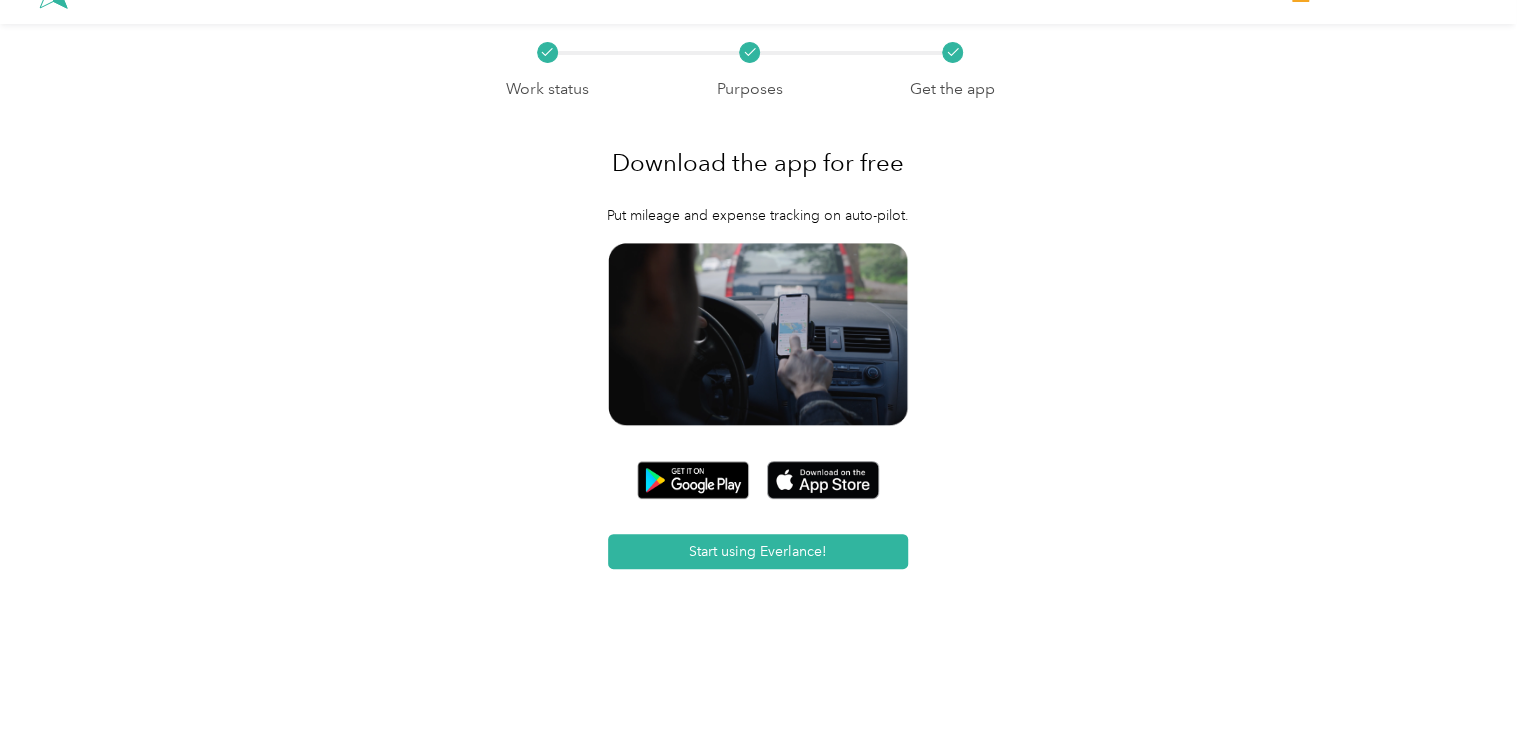 scroll, scrollTop: 0, scrollLeft: 0, axis: both 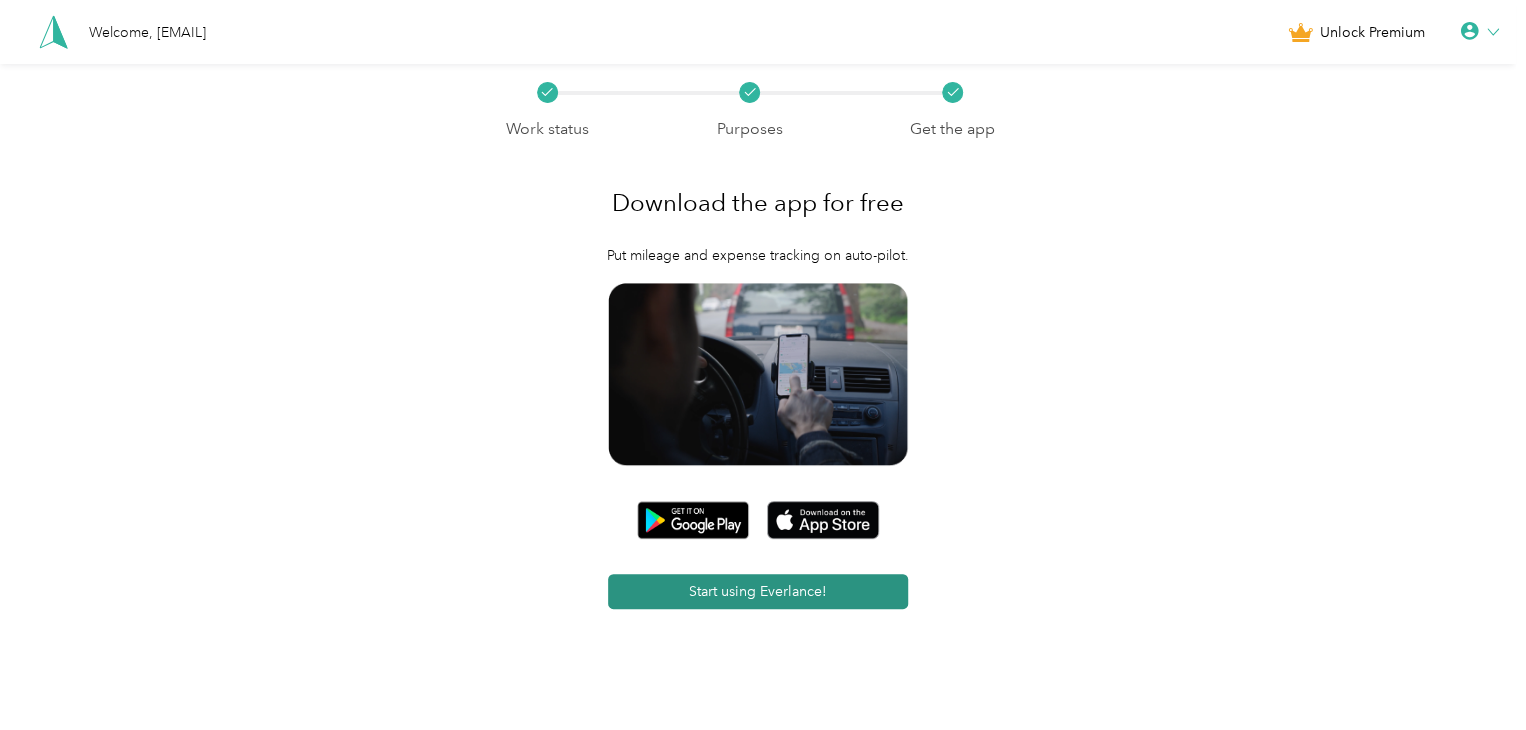 click on "Start using Everlance!" at bounding box center (758, 591) 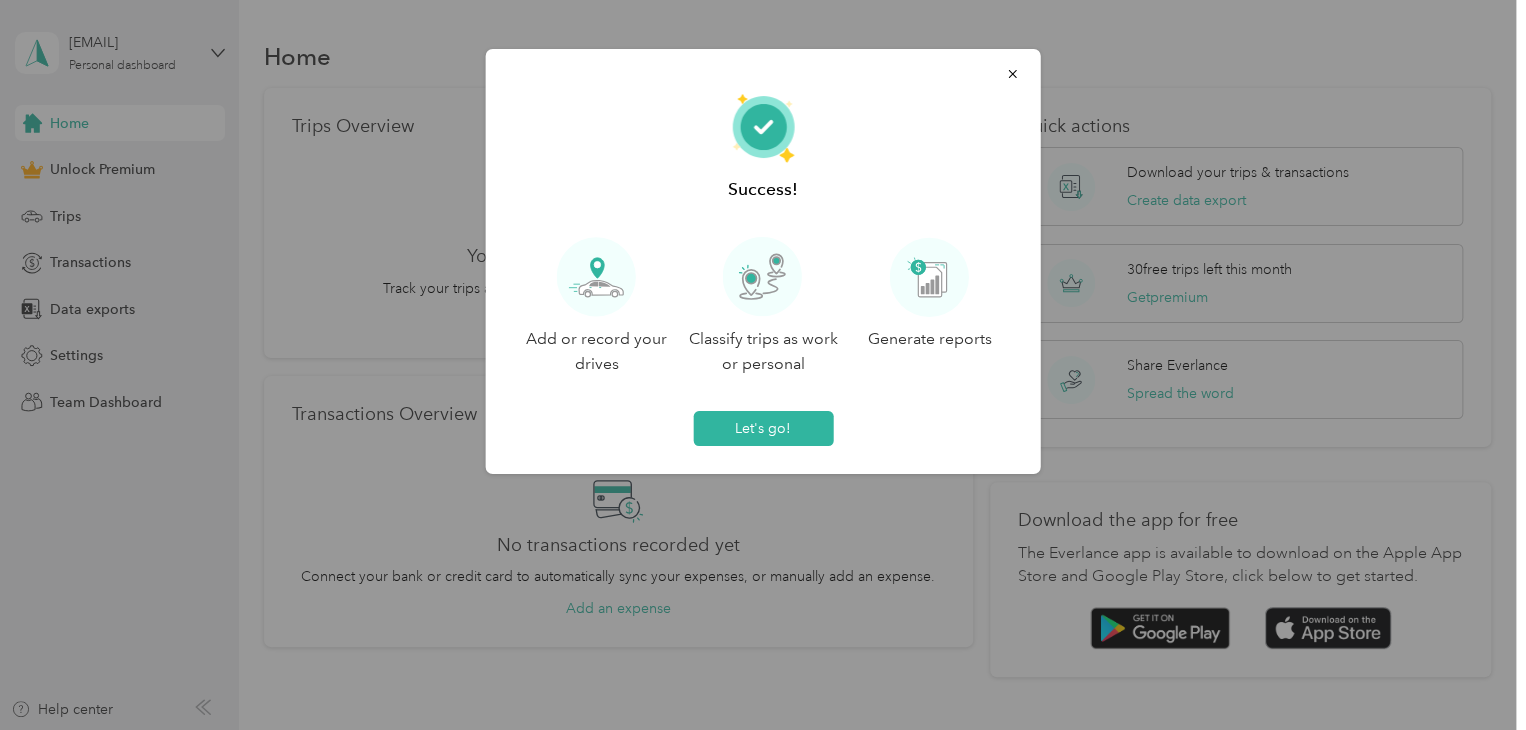 drag, startPoint x: 601, startPoint y: 344, endPoint x: 674, endPoint y: 381, distance: 81.84131 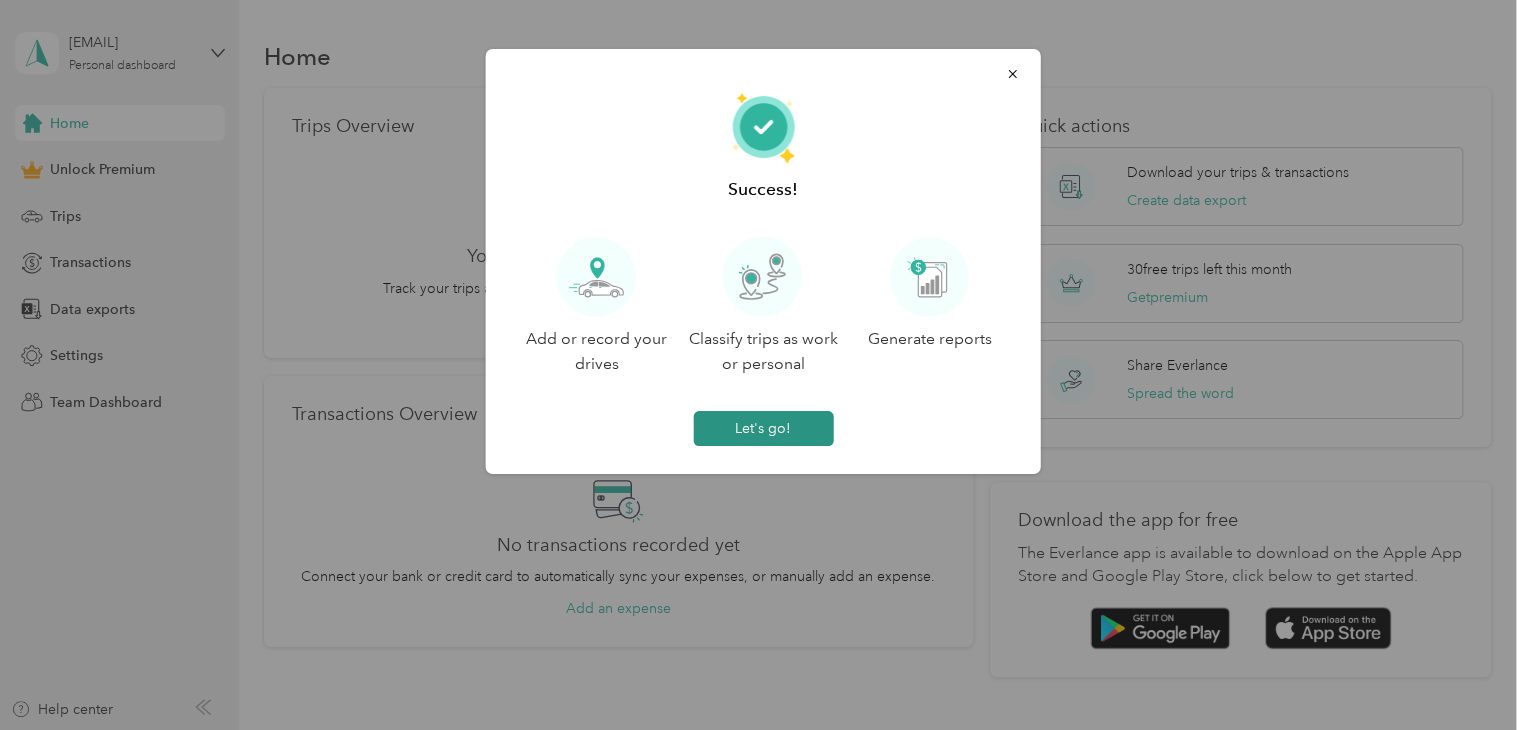 click on "Let's go!" at bounding box center [763, 428] 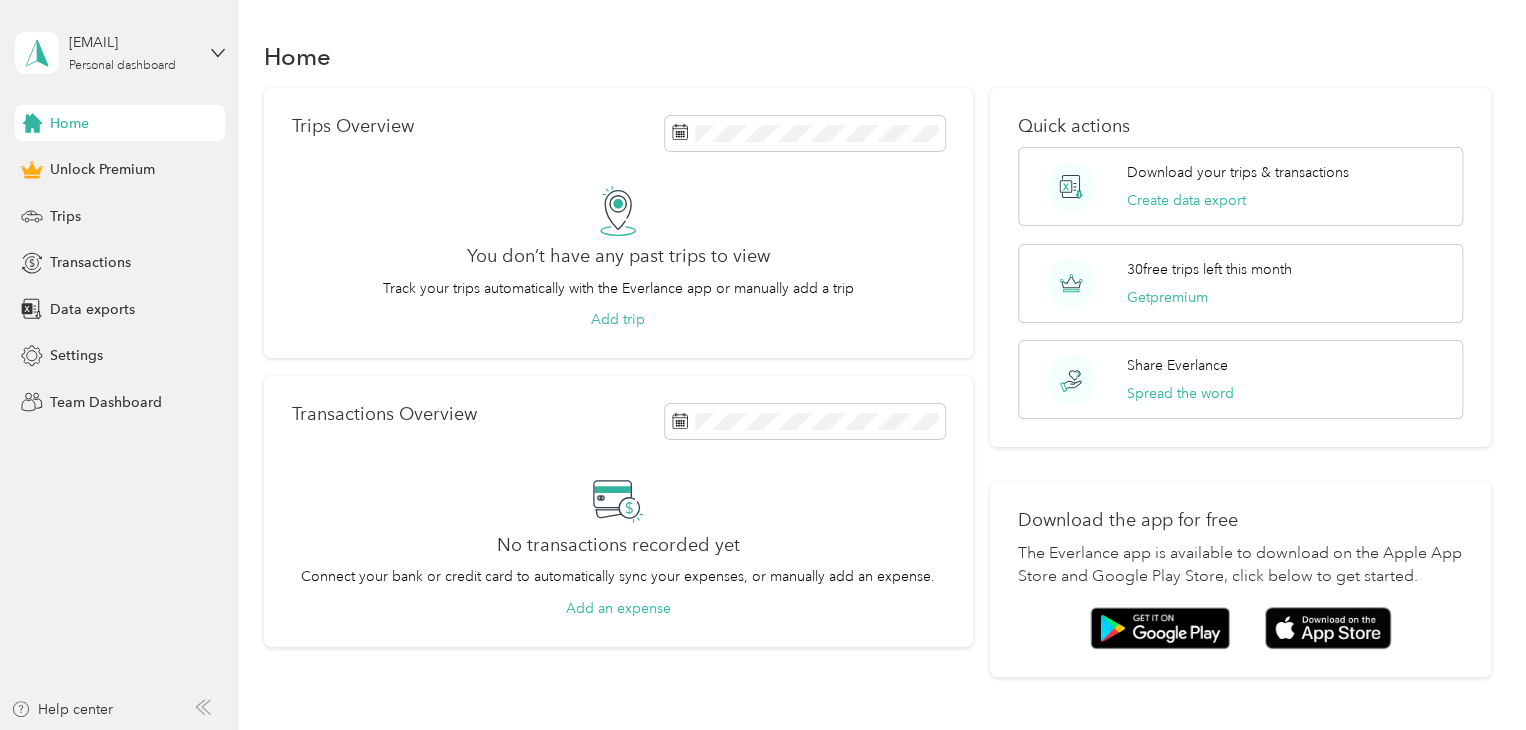 click on "You don’t have any past trips to view  Track your trips automatically with the Everlance app or manually add a trip Add trip" at bounding box center (618, 258) 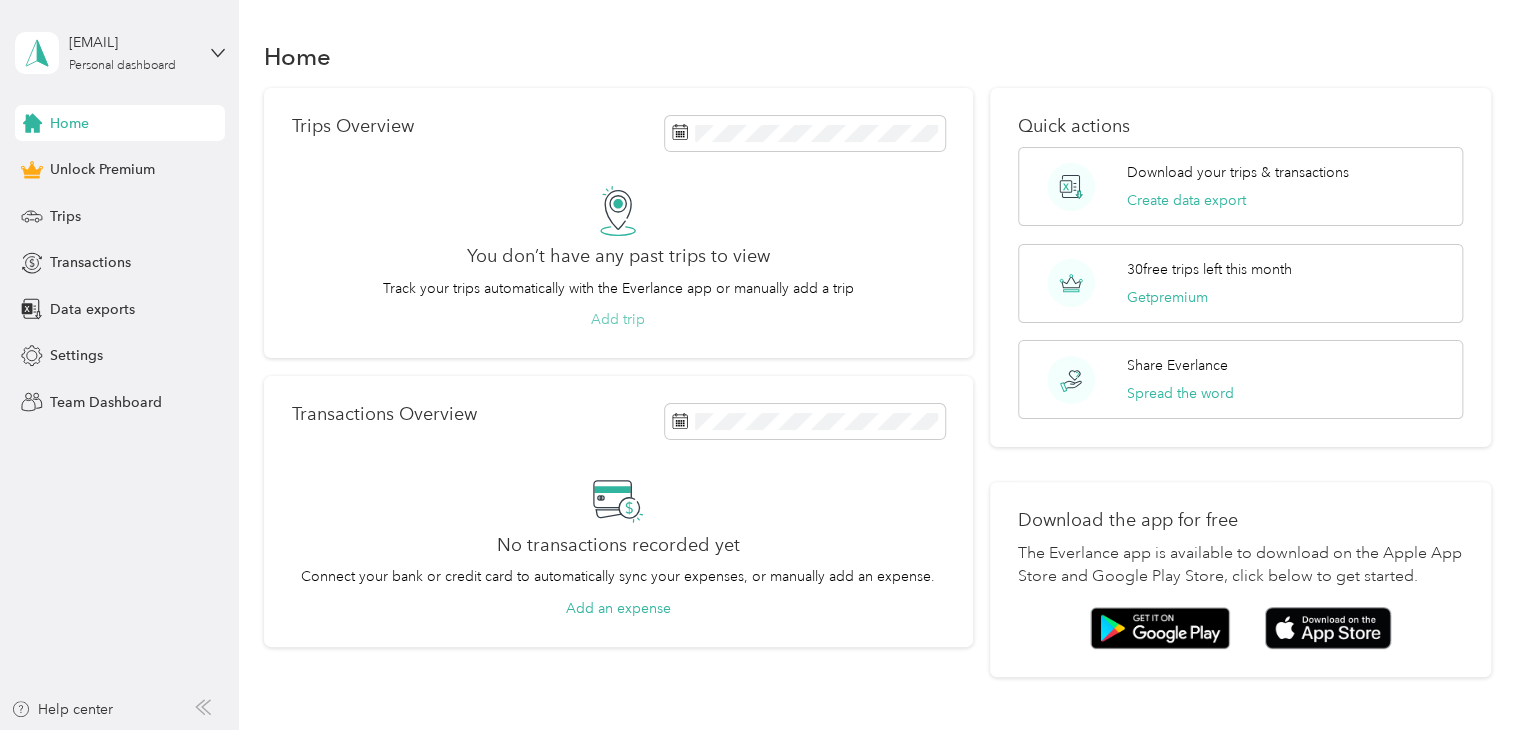 click on "Add trip" at bounding box center [618, 319] 